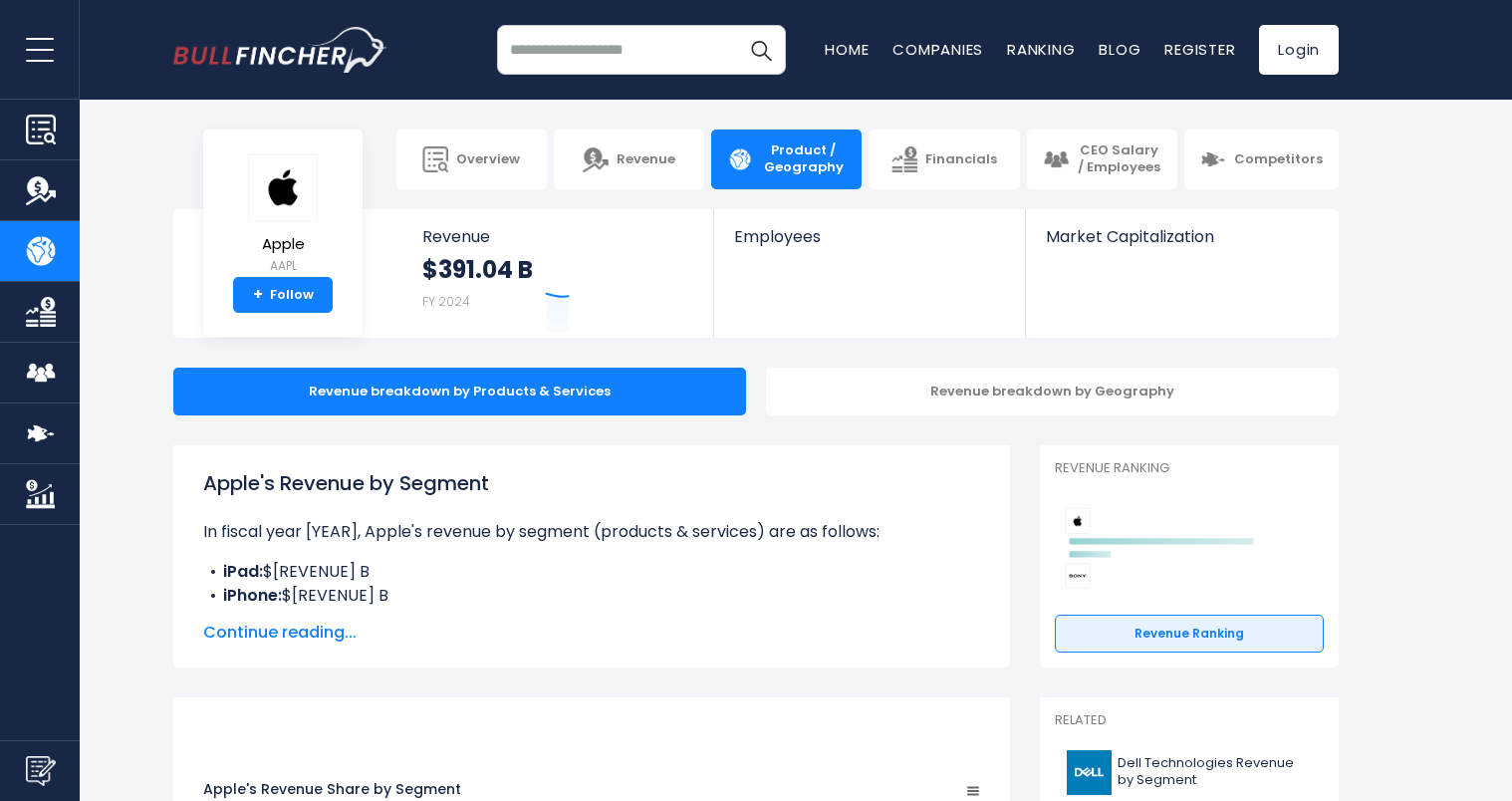 scroll, scrollTop: 0, scrollLeft: 0, axis: both 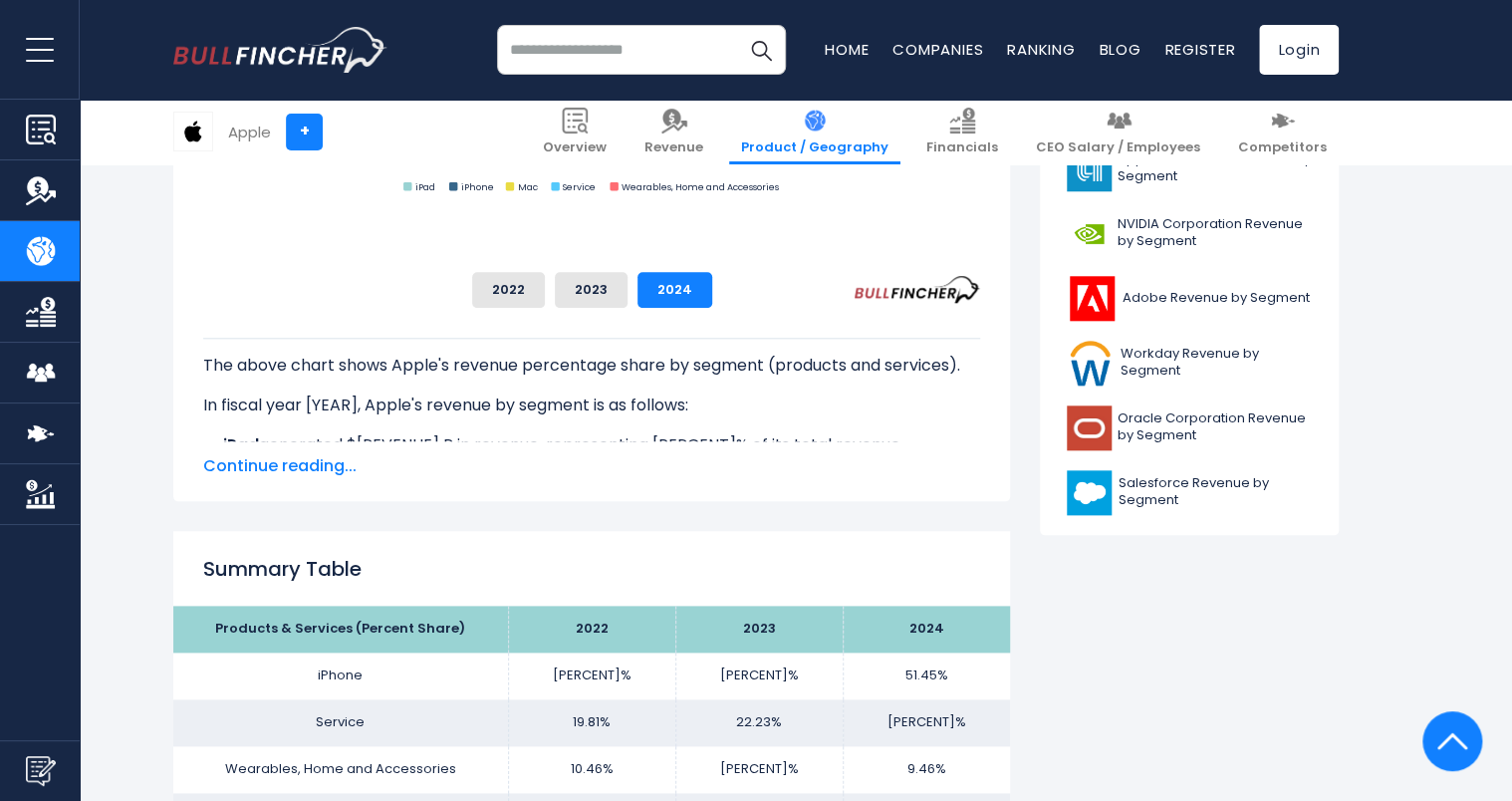 click on "Continue reading..." at bounding box center [592, 466] 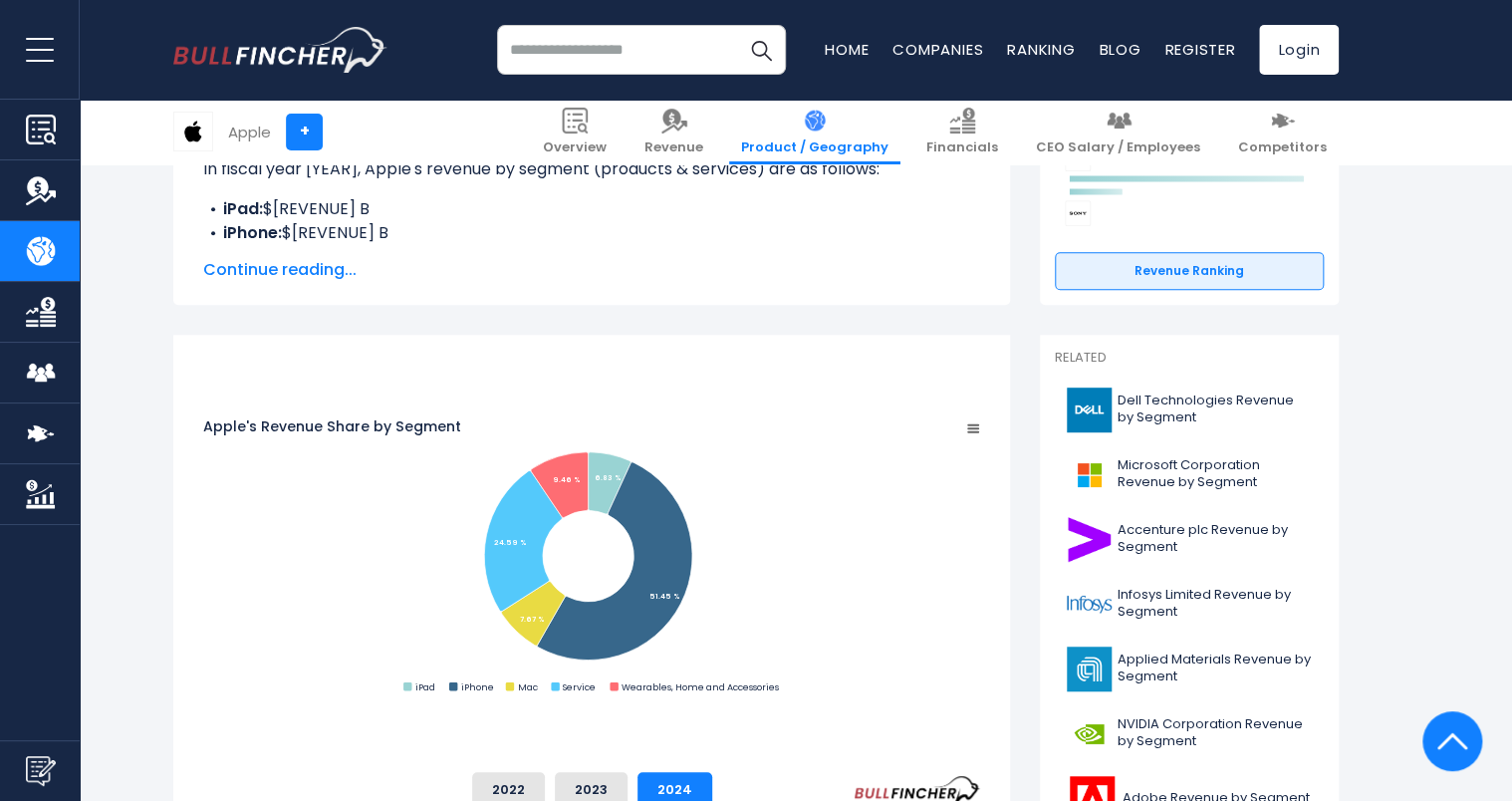 scroll, scrollTop: 265, scrollLeft: 0, axis: vertical 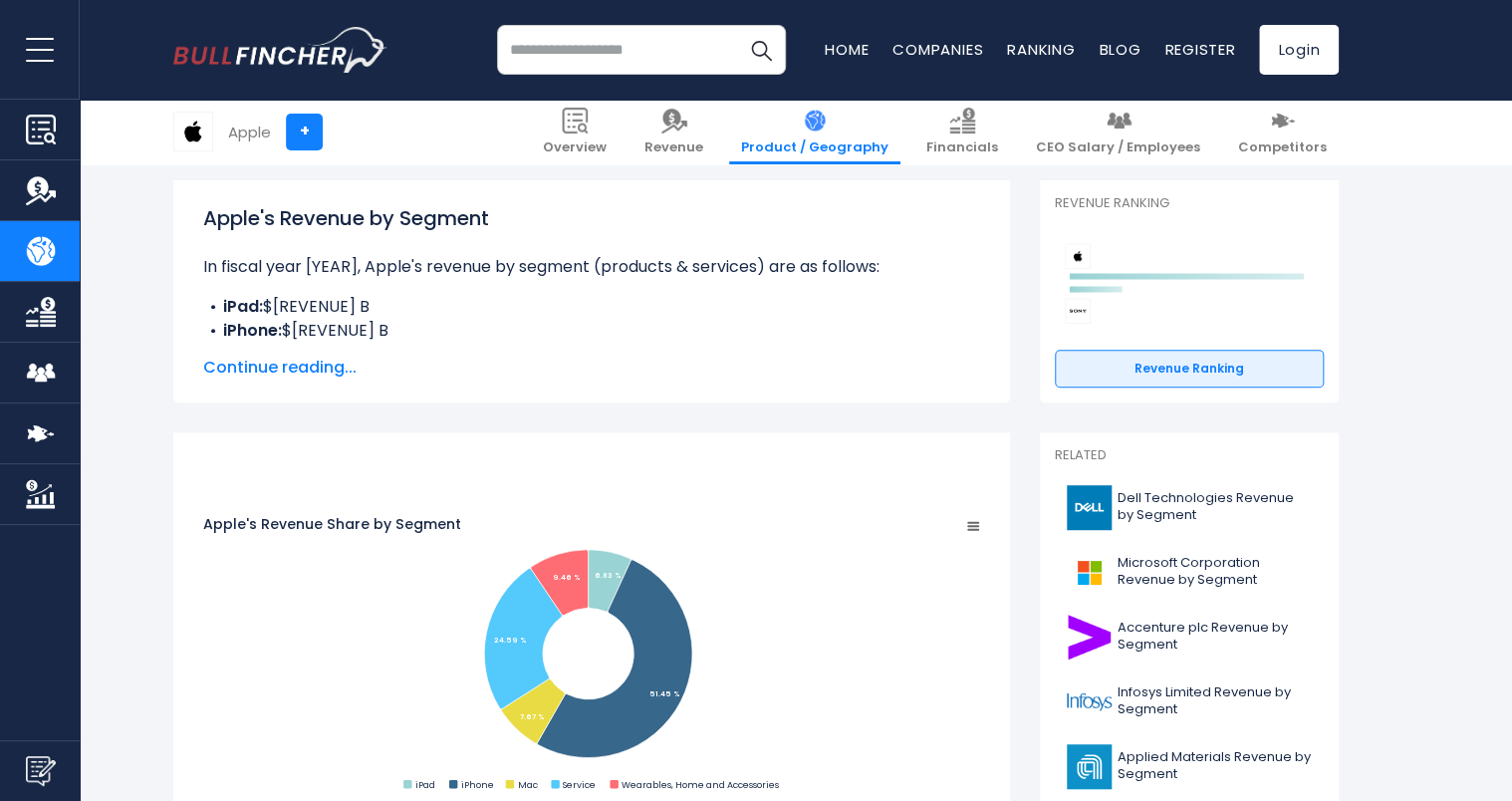 click on "Continue reading..." at bounding box center [592, 368] 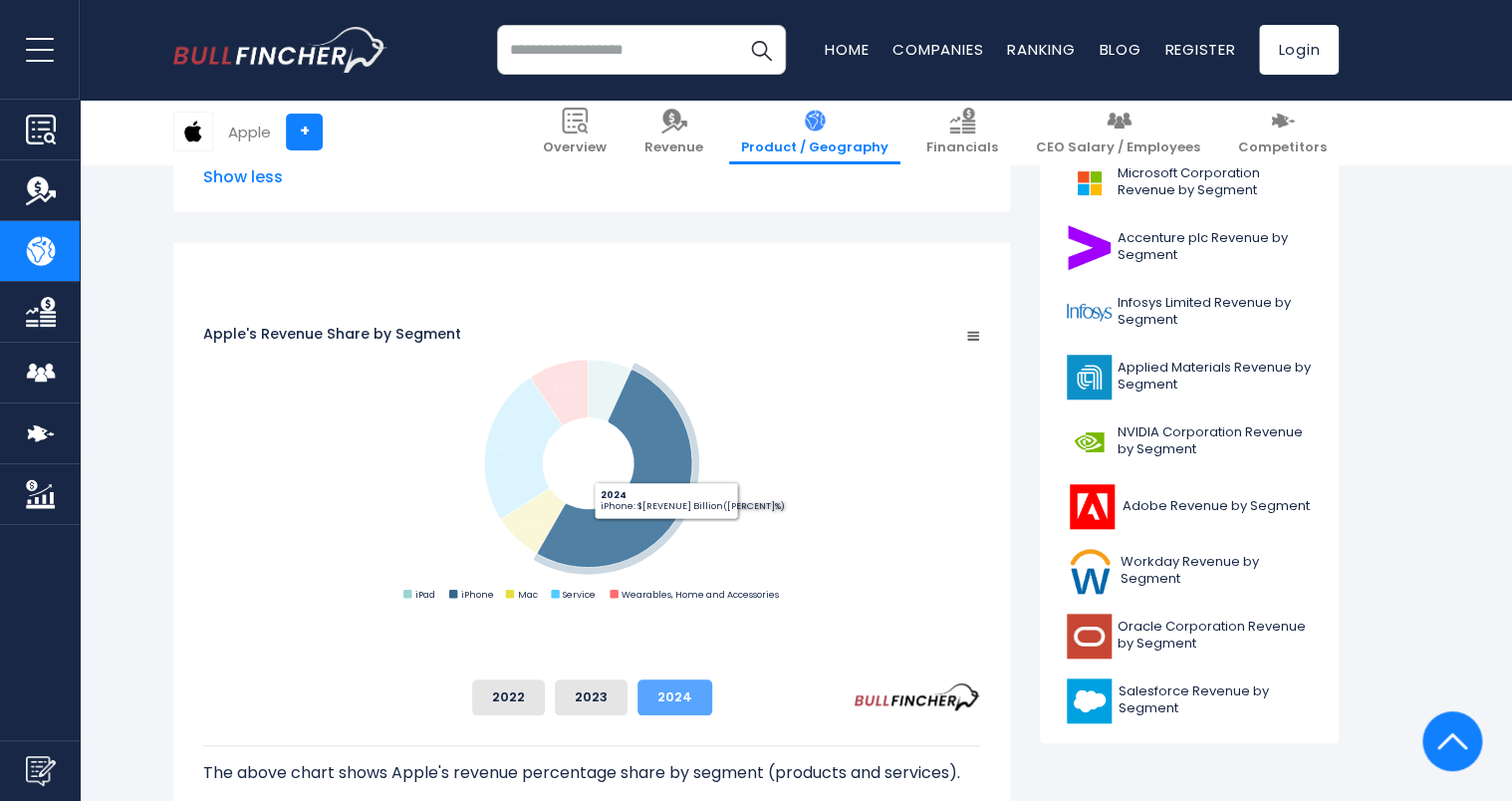 scroll, scrollTop: 664, scrollLeft: 0, axis: vertical 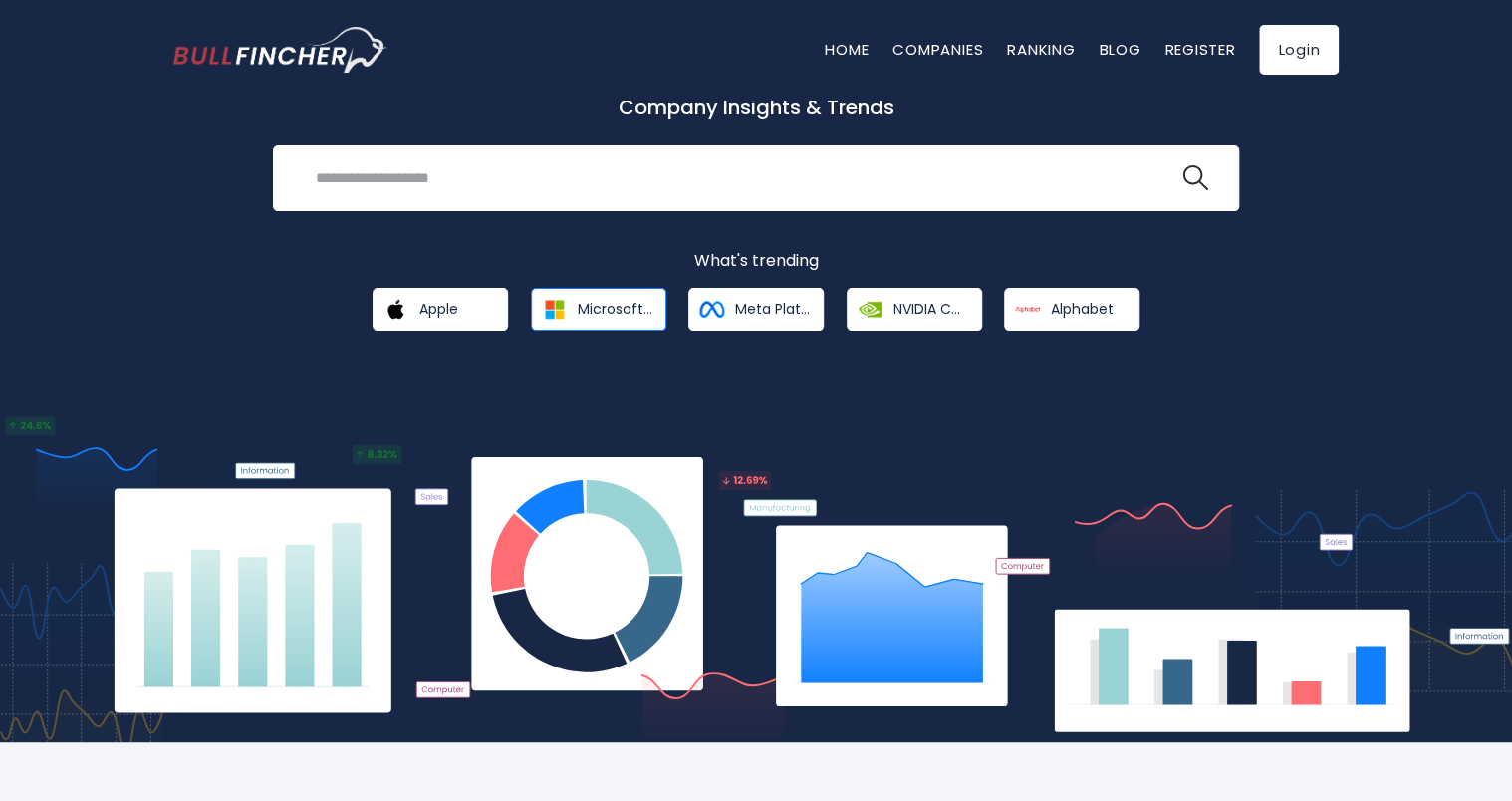 click on "Microsoft Corporation" at bounding box center (615, 309) 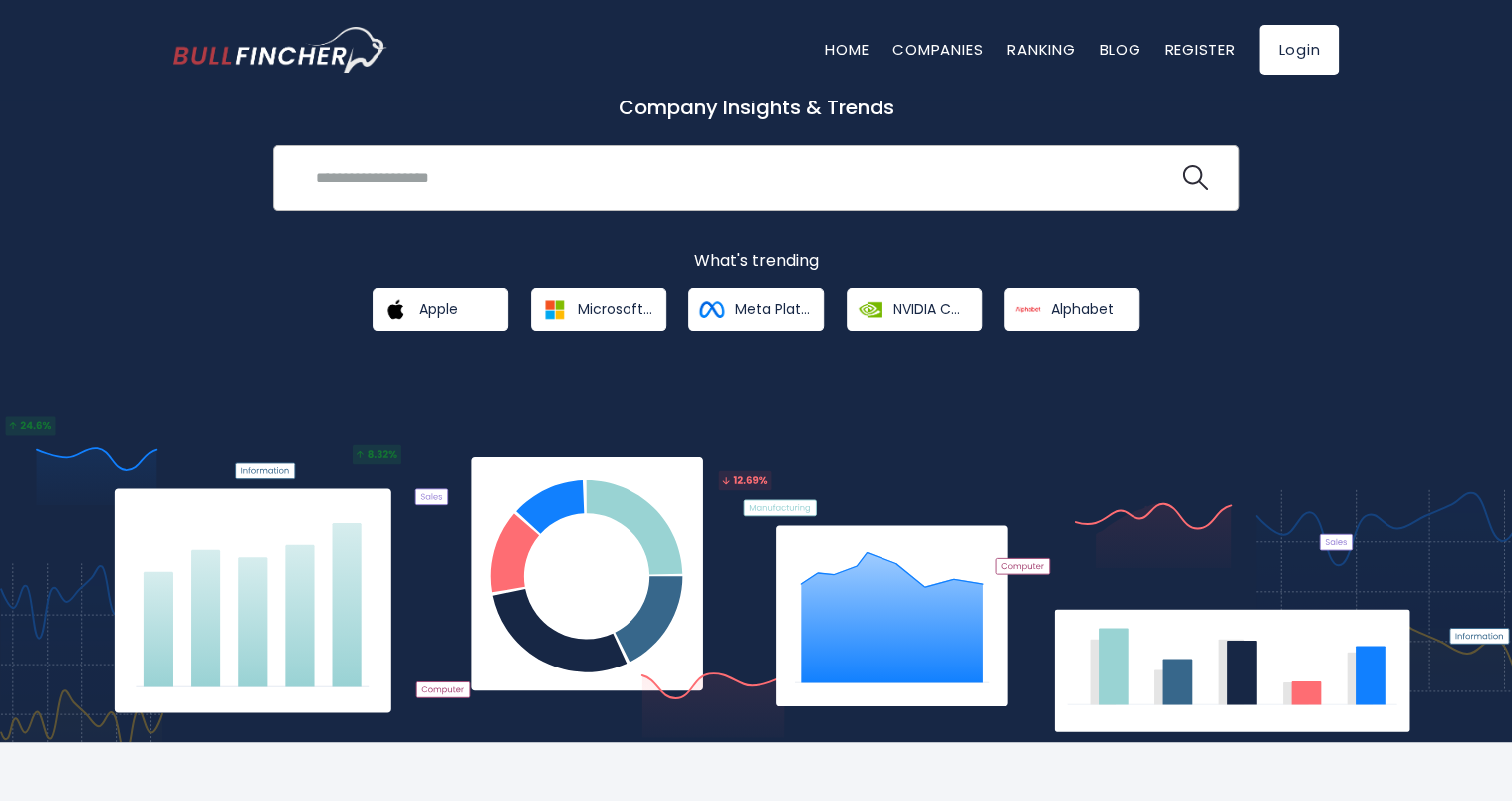 click at bounding box center (741, 177) 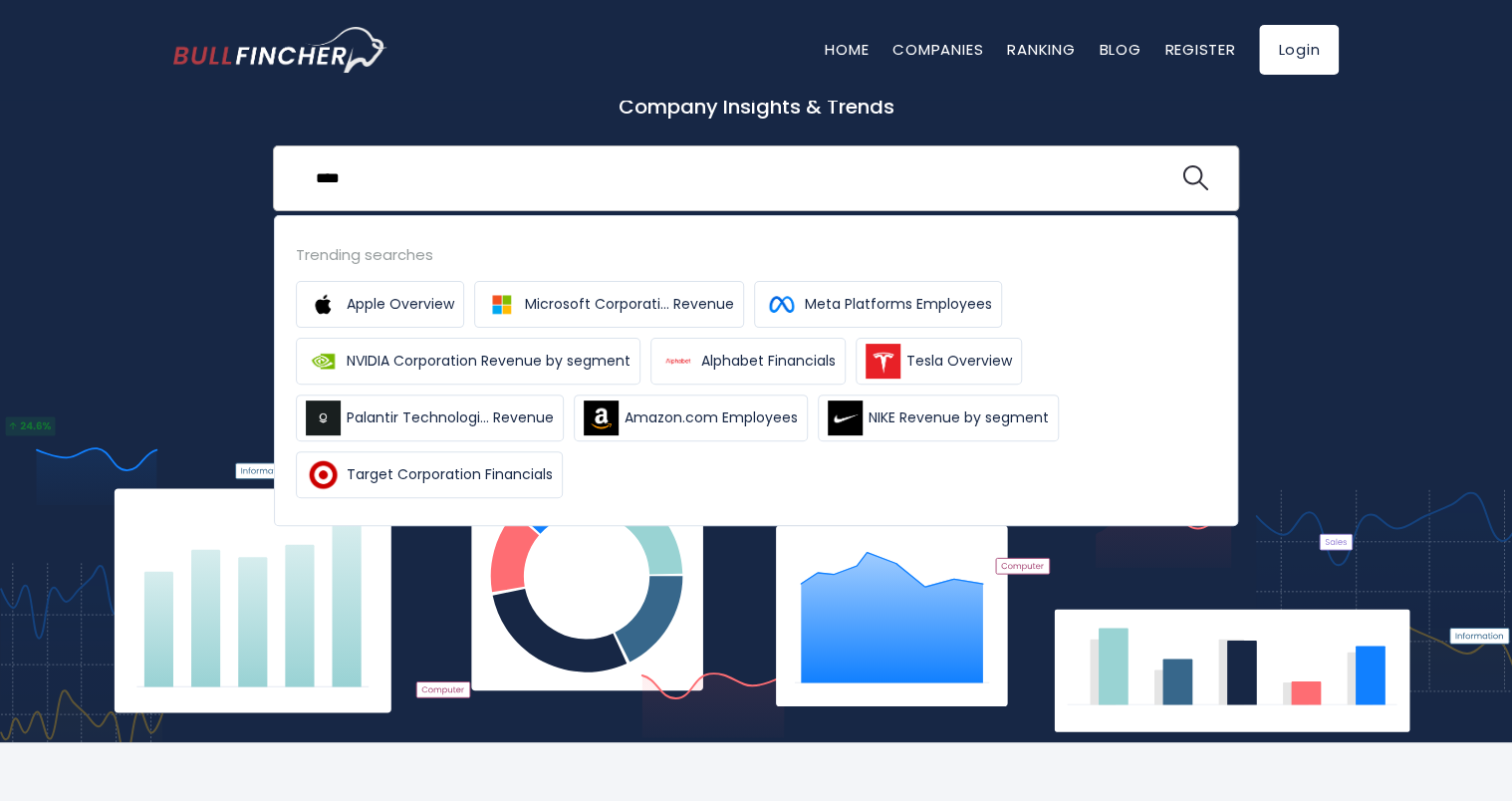 type on "****" 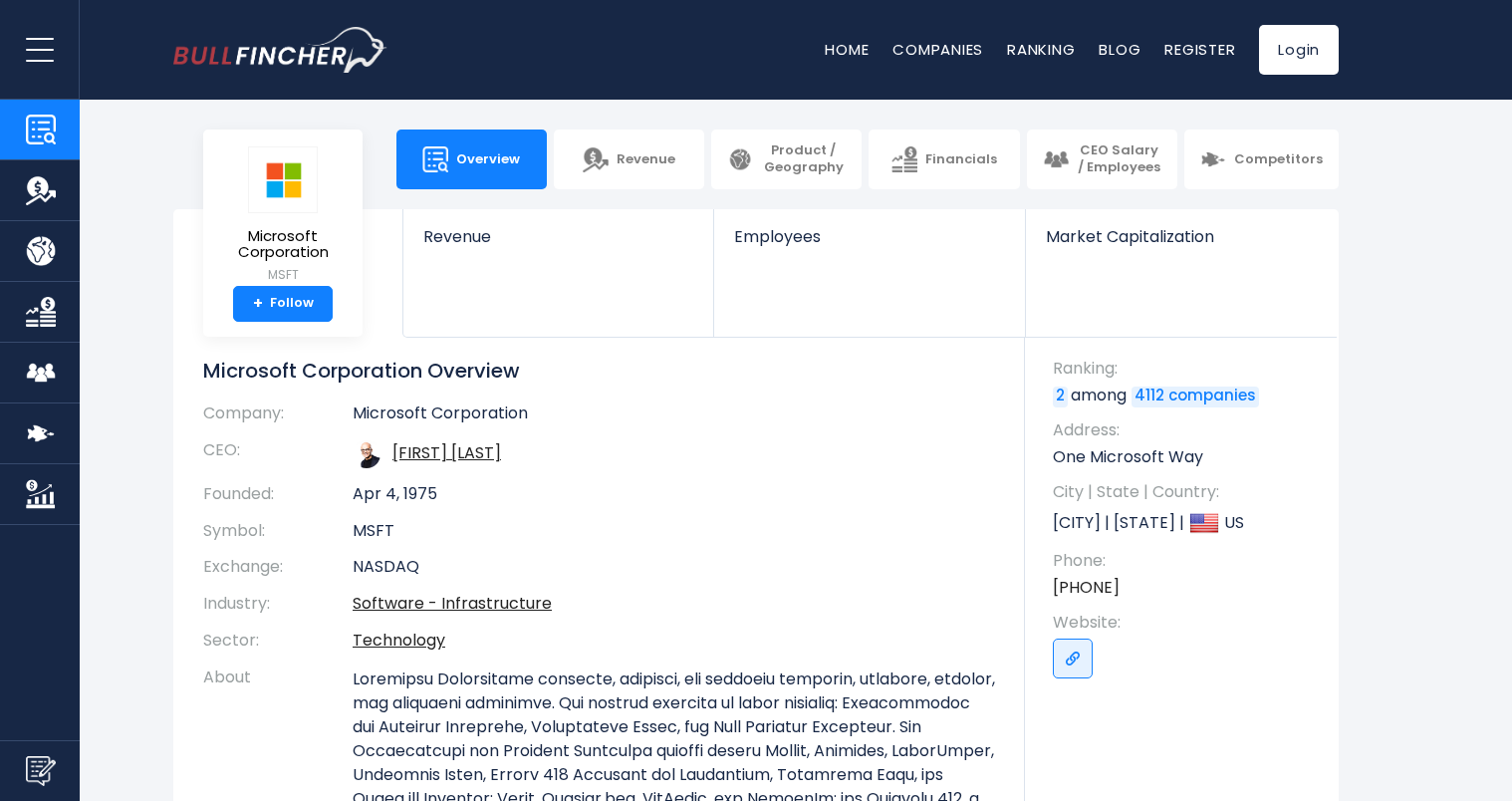 scroll, scrollTop: 0, scrollLeft: 0, axis: both 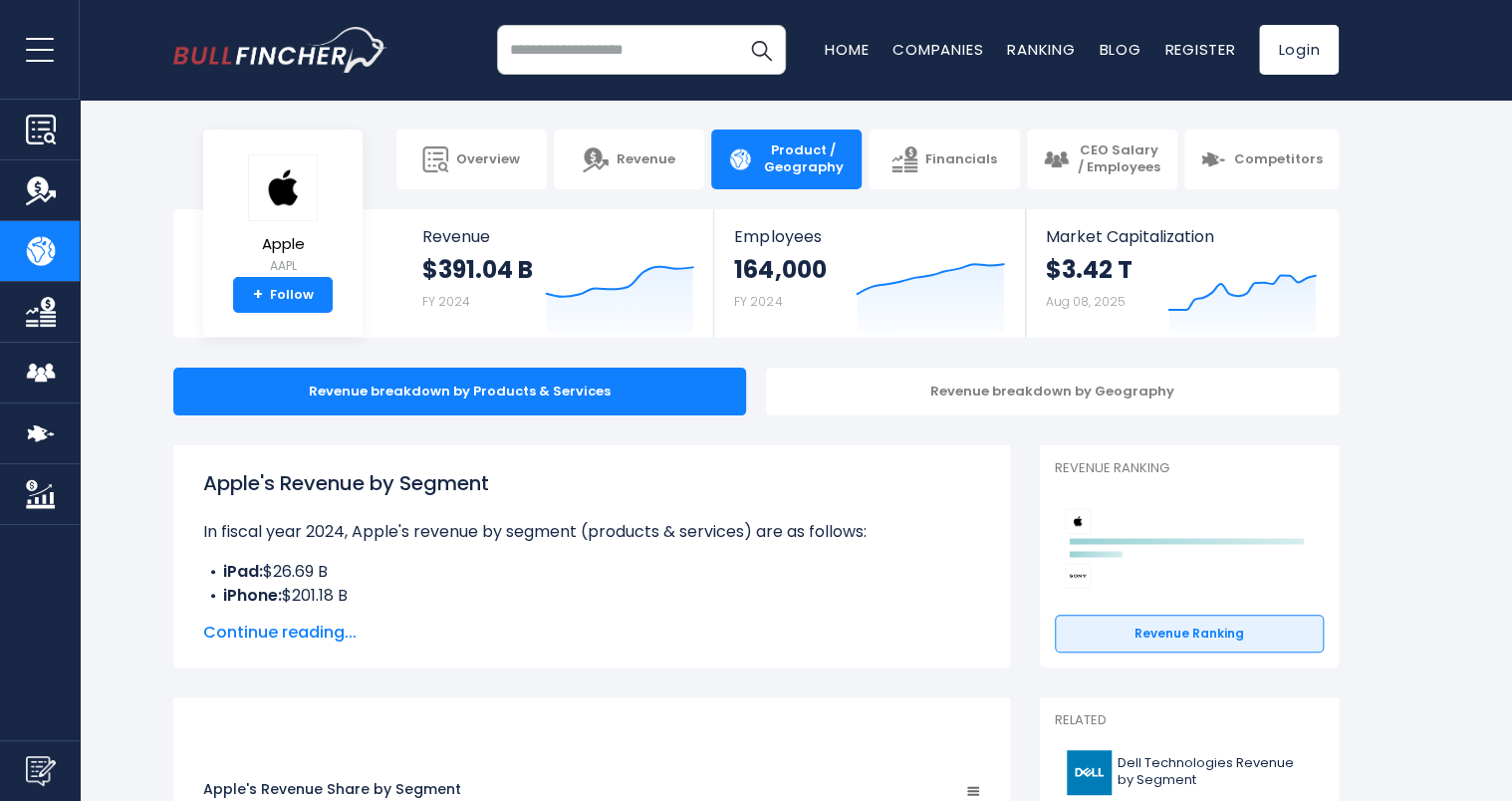 click at bounding box center (641, 50) 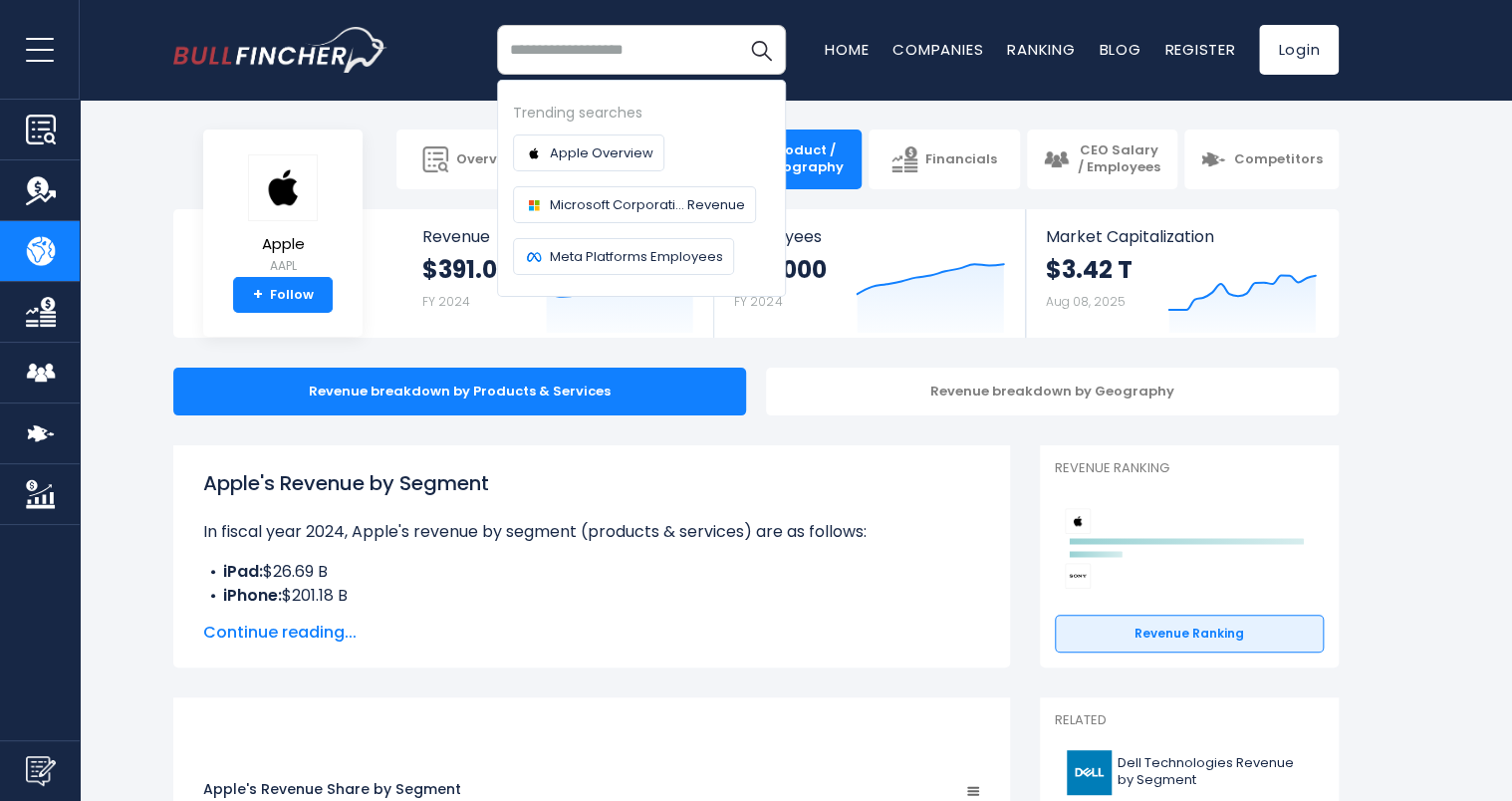 click at bounding box center (641, 50) 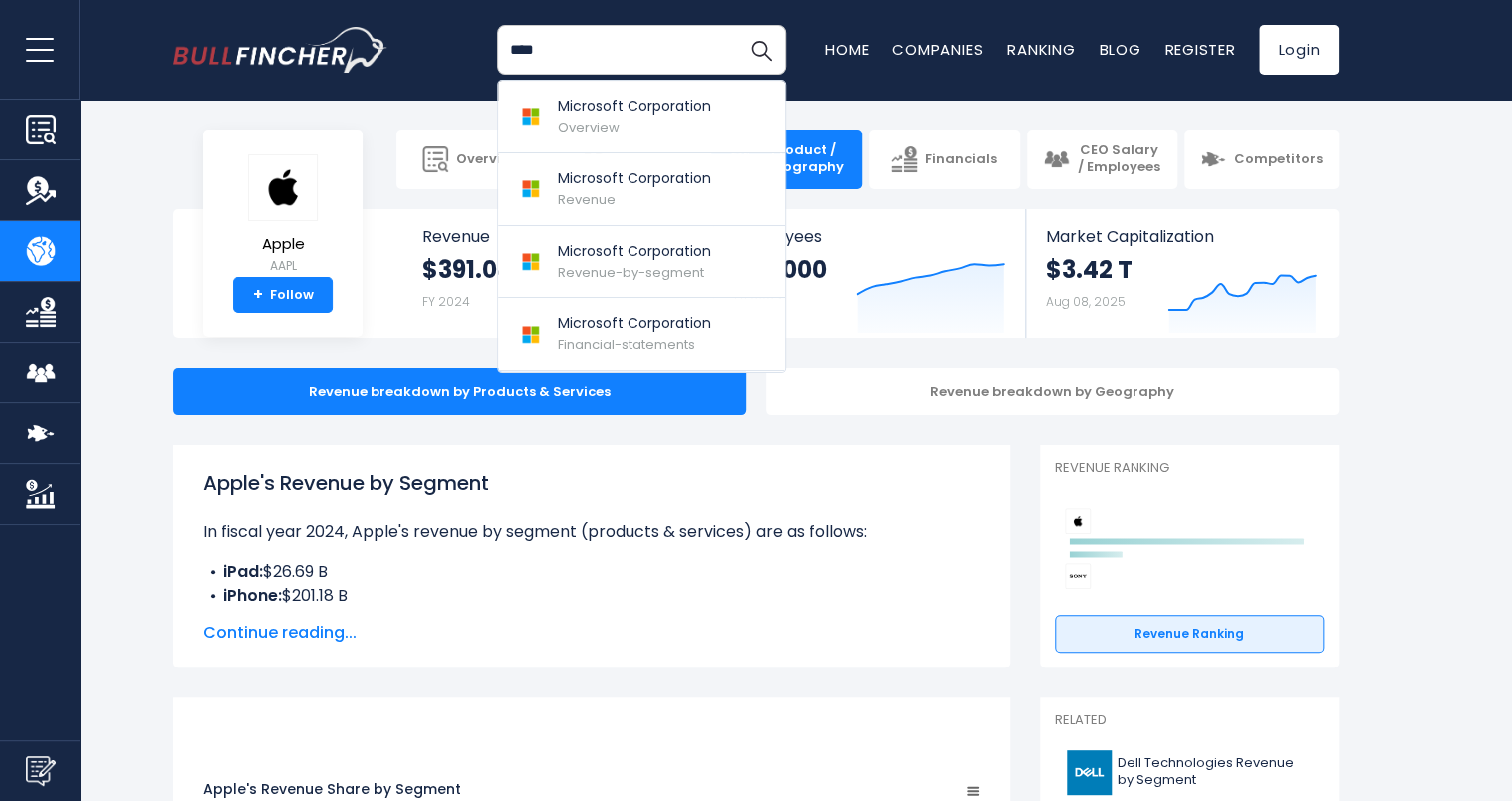 type on "****" 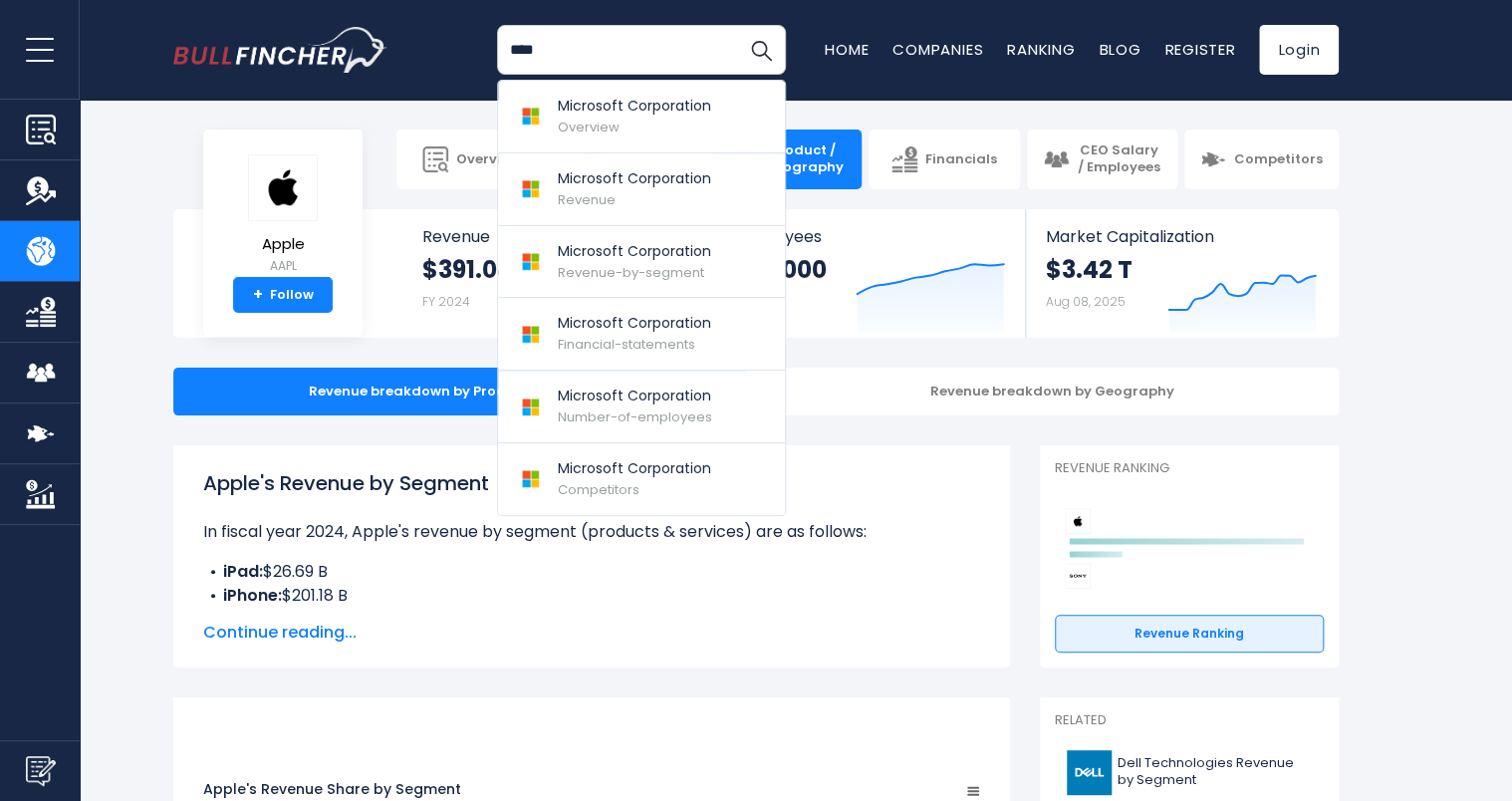 click on "Apple
AAPL
+  Follow
Revenue
$391.04 B
FY 2024
Created with Highcharts 12.1.2
Employees
164,000
FY 2024
Created with Highcharts 12.1.2
Market Capitalization
$3.42 T
Aug 08, 2025" at bounding box center [756, 273] 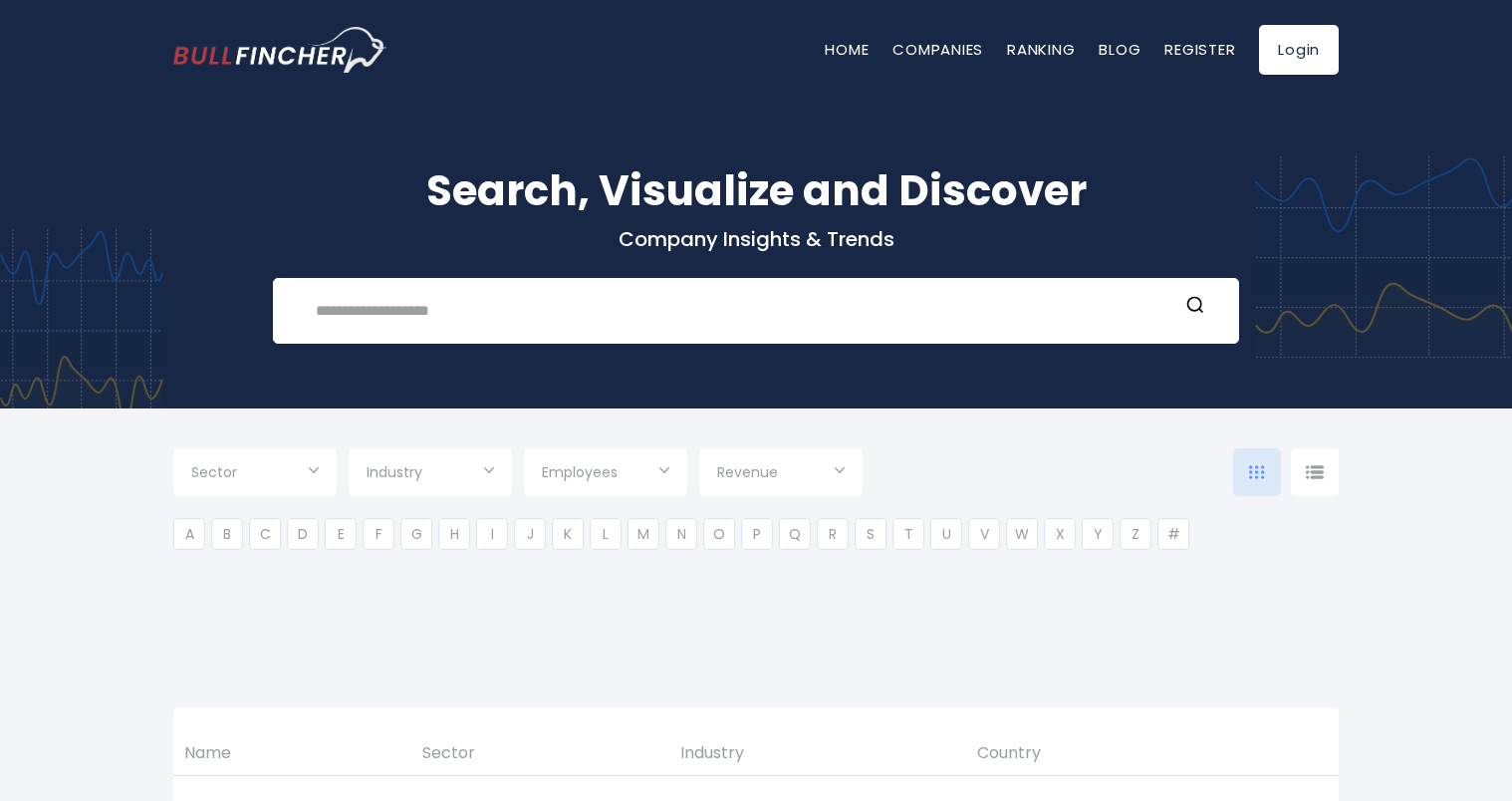 scroll, scrollTop: 0, scrollLeft: 0, axis: both 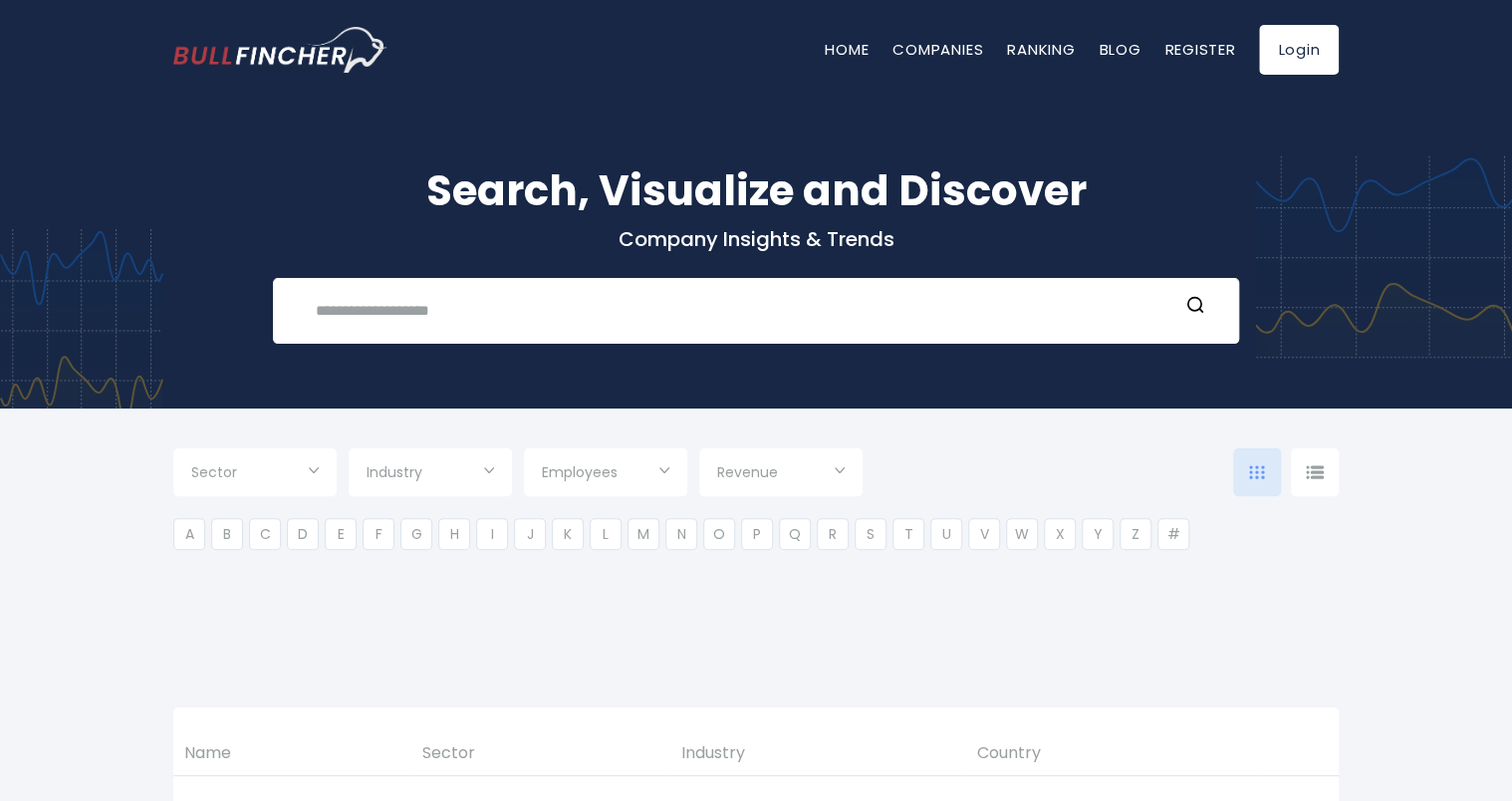 type on "***" 